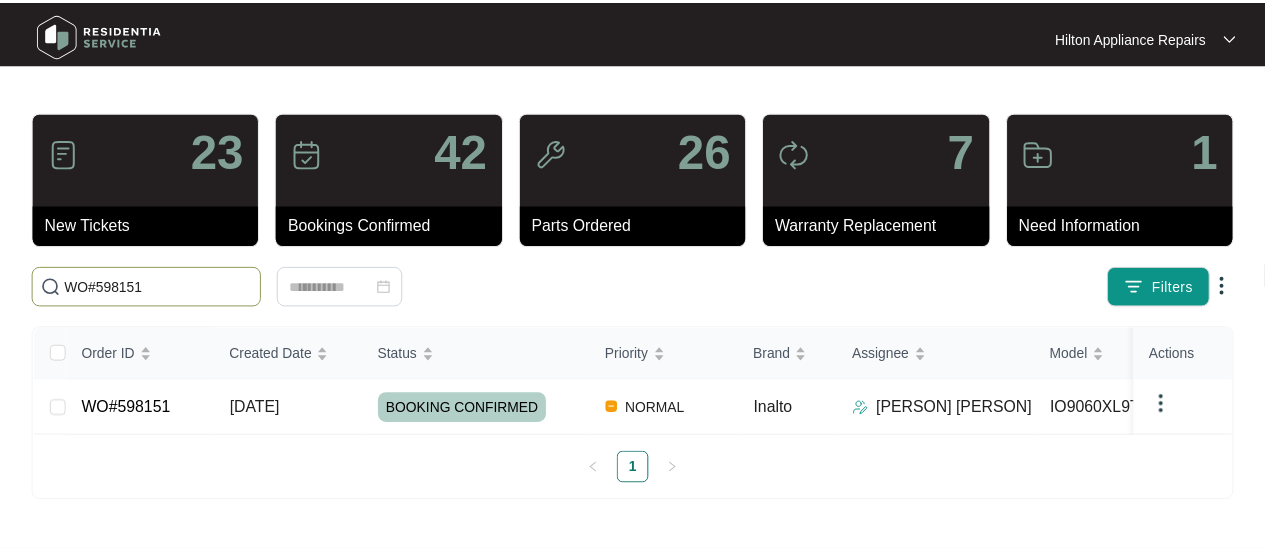 scroll, scrollTop: 0, scrollLeft: 0, axis: both 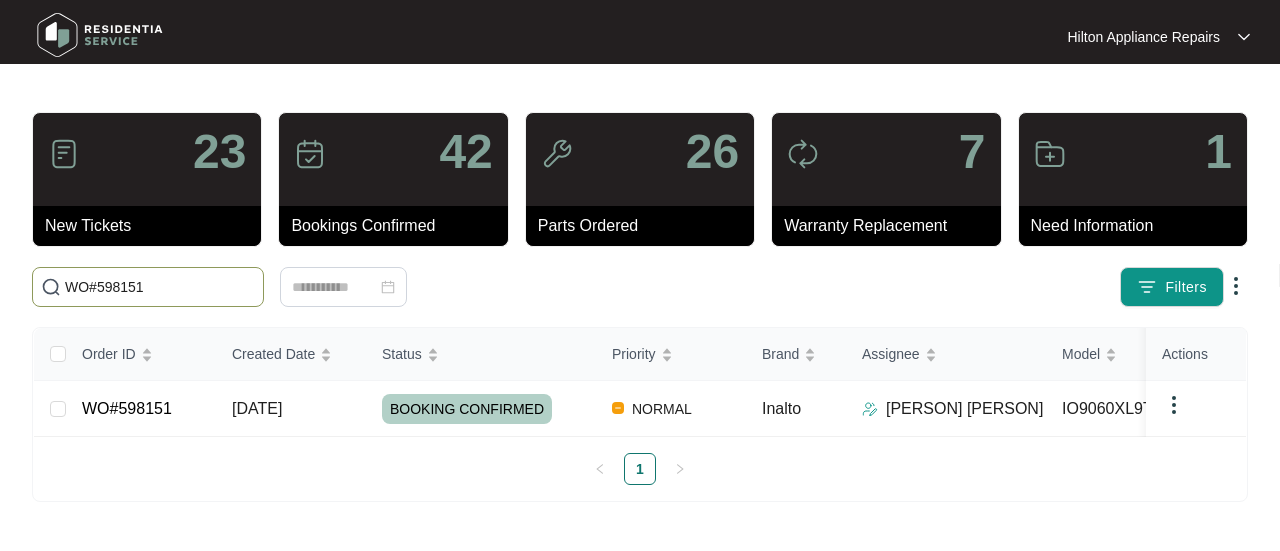 click on "Hilton Appliance Repairs Hilton App... 23 New Tickets 42 Bookings Confirmed 26 Parts Ordered 7 Warranty Replacement 1 Need Information WO#598151   Filters Order ID Created Date Status Priority Brand Assignee Model Customer Name Purchased From Actions                       WO#598151 [DATE] BOOKING CONFIRMED NORMAL Inalto [PERSON] IO9060XL9T (s) [PERSON] [PERSON] 1" at bounding box center [640, 275] 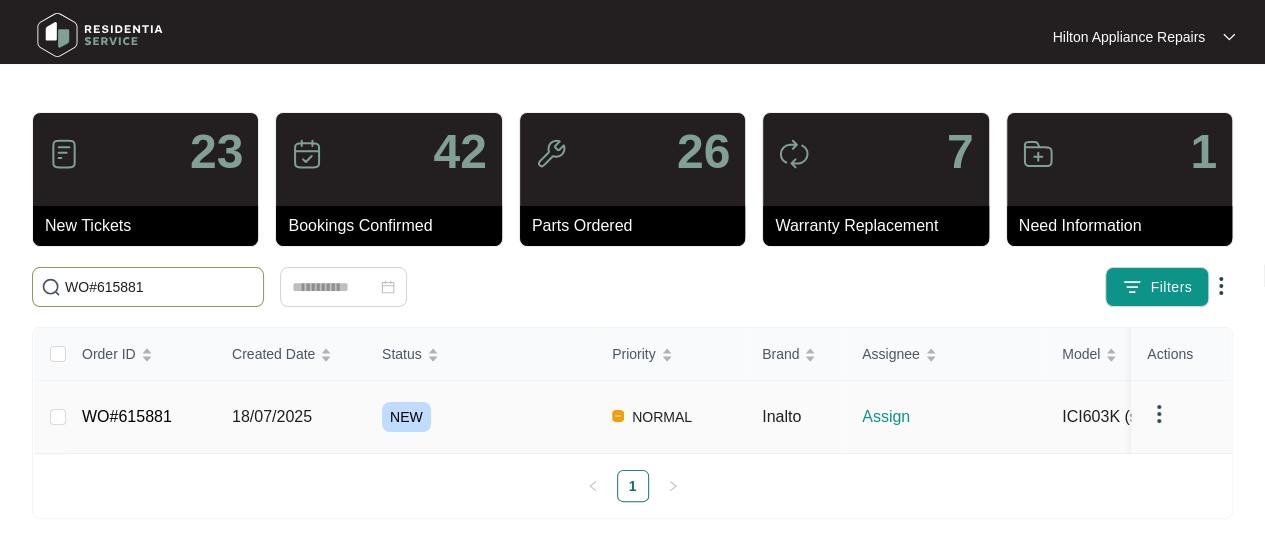 type on "WO#615881" 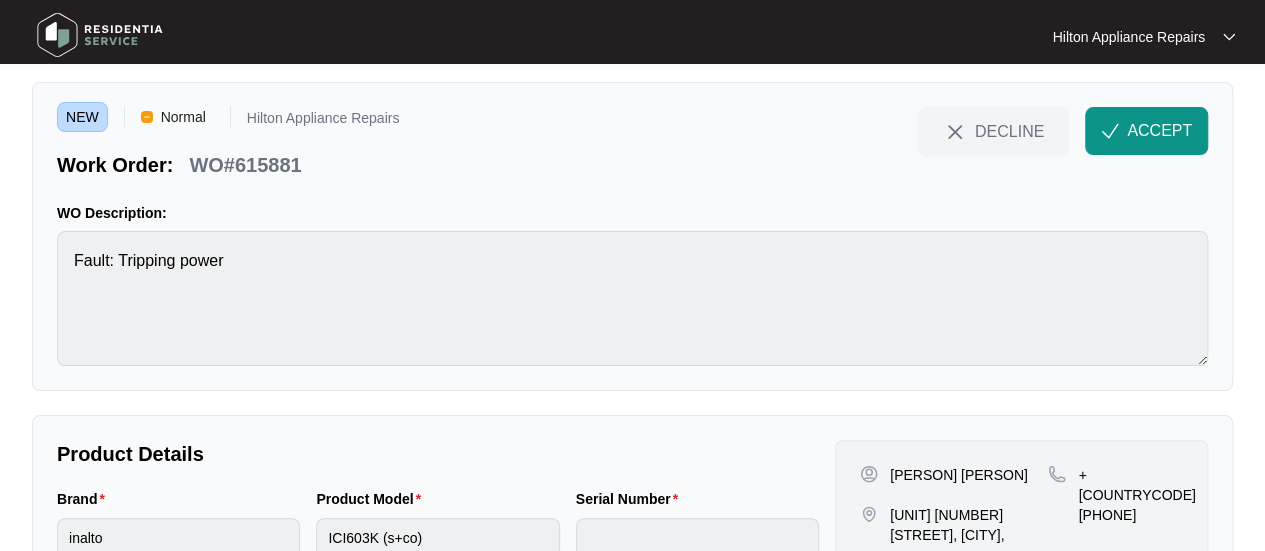 scroll, scrollTop: 0, scrollLeft: 0, axis: both 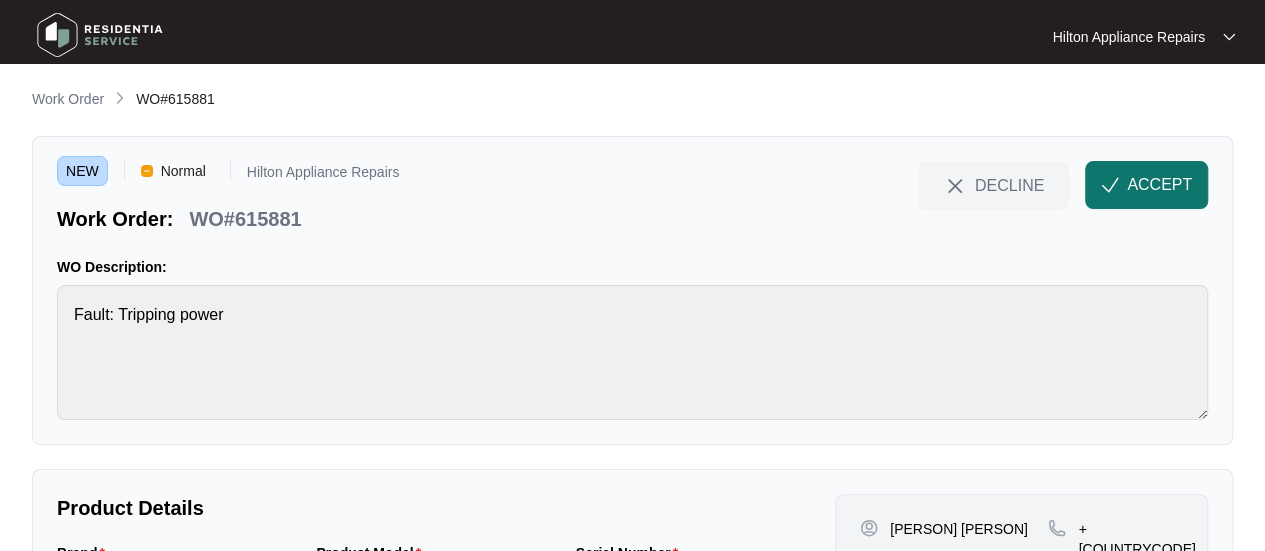 click on "ACCEPT" at bounding box center [1159, 185] 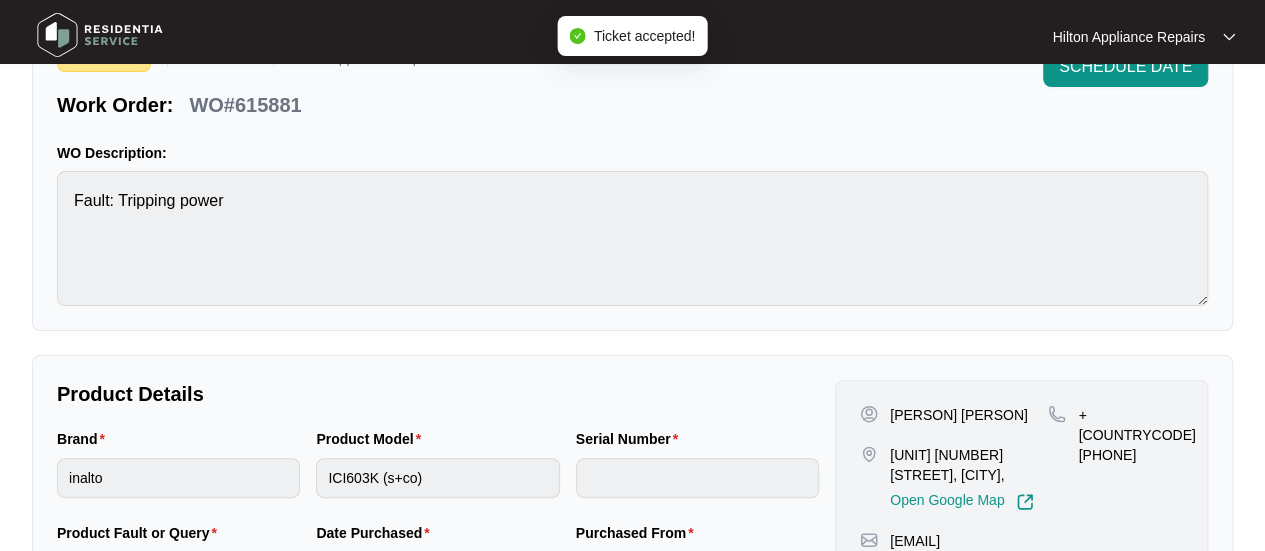 scroll, scrollTop: 300, scrollLeft: 0, axis: vertical 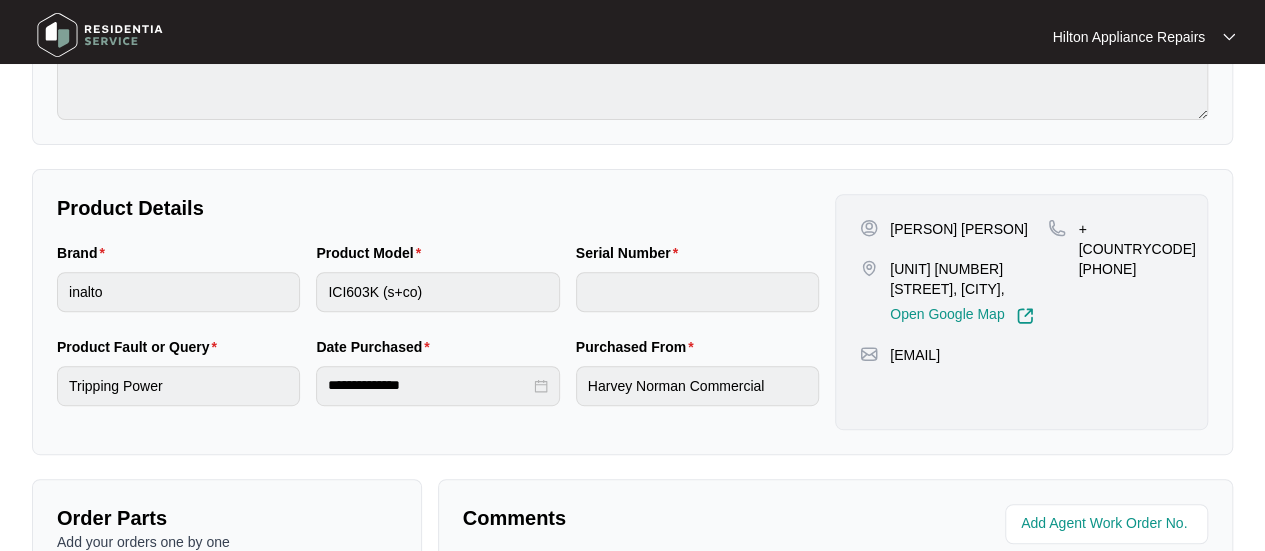 drag, startPoint x: 984, startPoint y: 285, endPoint x: 888, endPoint y: 265, distance: 98.0612 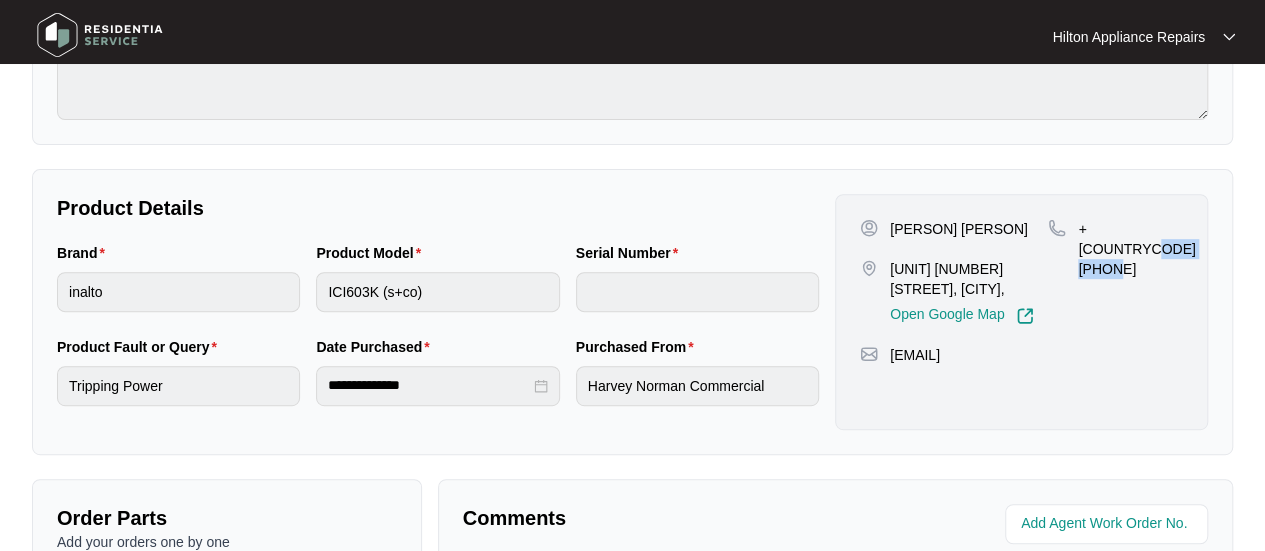 drag, startPoint x: 1175, startPoint y: 229, endPoint x: 1107, endPoint y: 232, distance: 68.06615 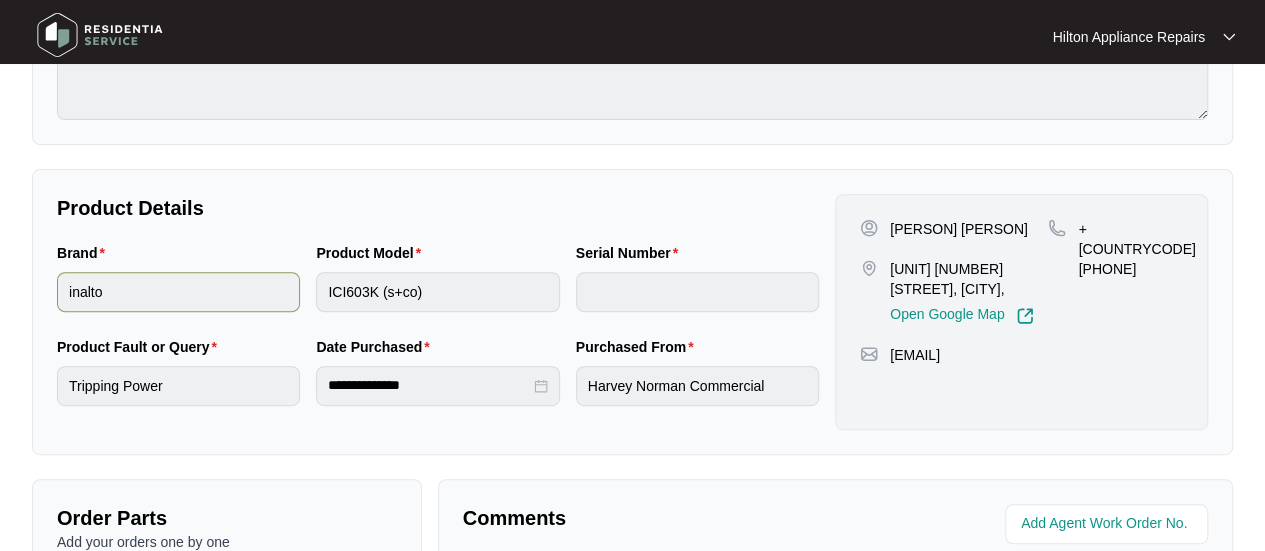 click on "Brand inalto Product Model ICI603K (s+co) Serial Number" at bounding box center (438, 289) 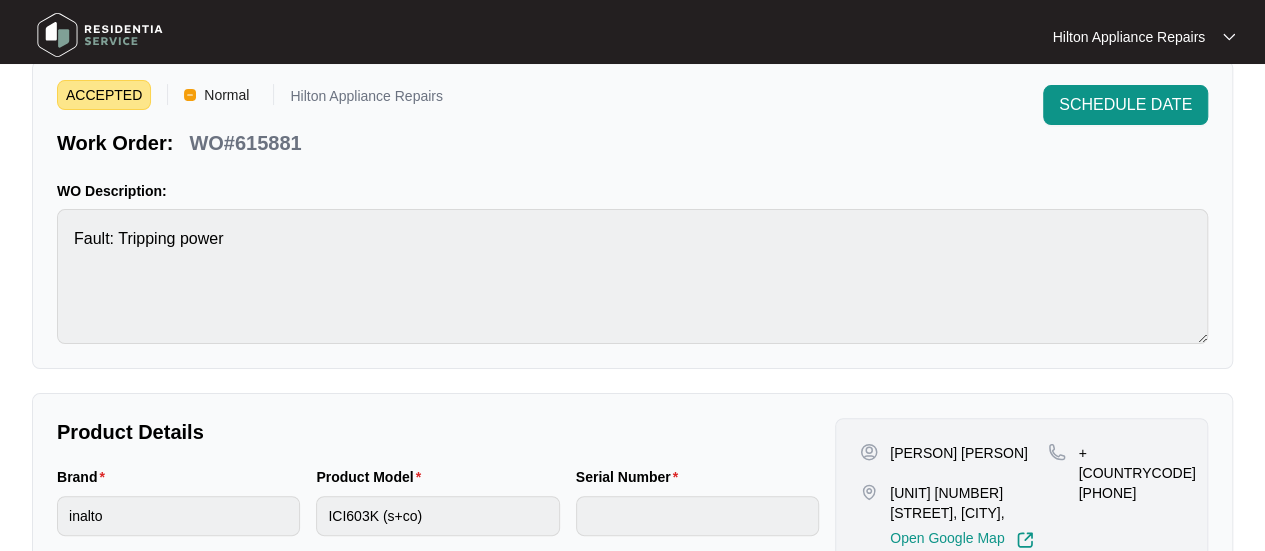 scroll, scrollTop: 0, scrollLeft: 0, axis: both 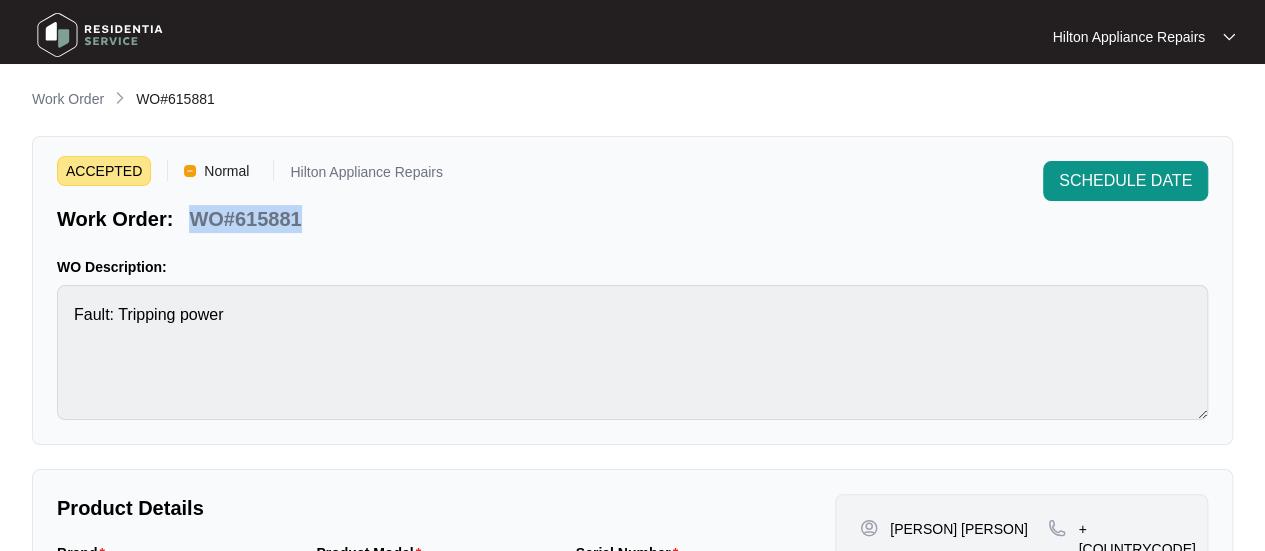 drag, startPoint x: 296, startPoint y: 217, endPoint x: 190, endPoint y: 218, distance: 106.004715 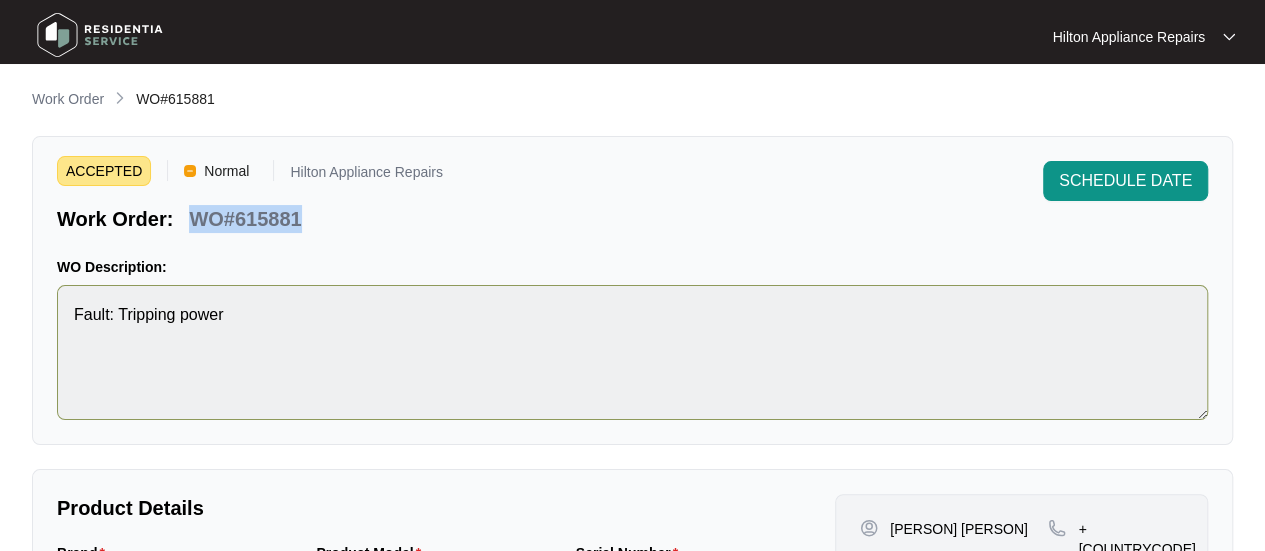 copy on "WO#615881" 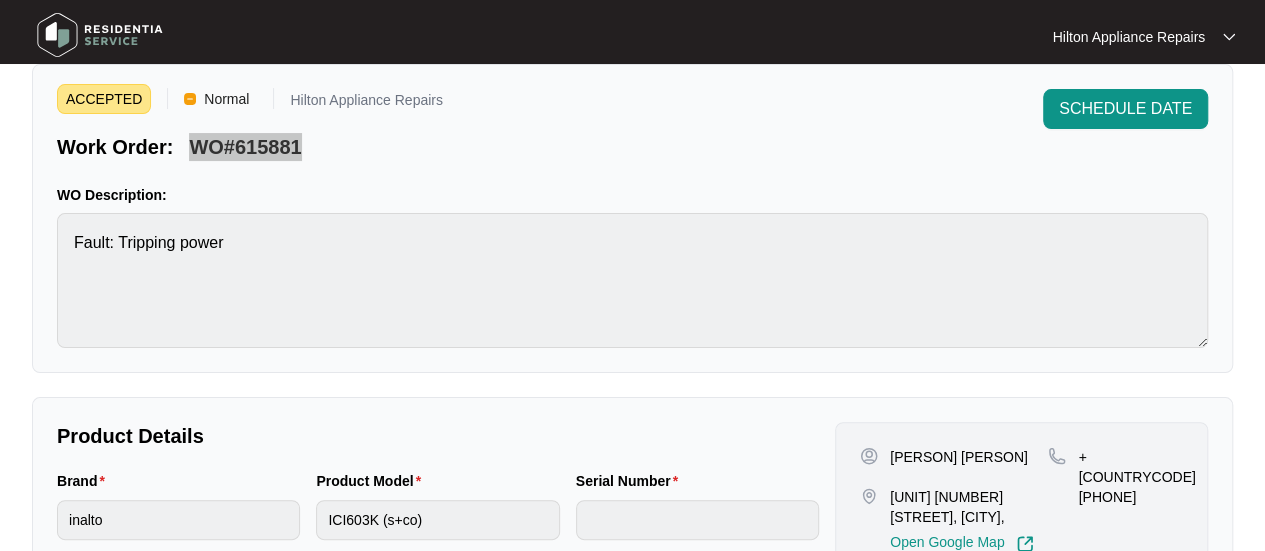 scroll, scrollTop: 200, scrollLeft: 0, axis: vertical 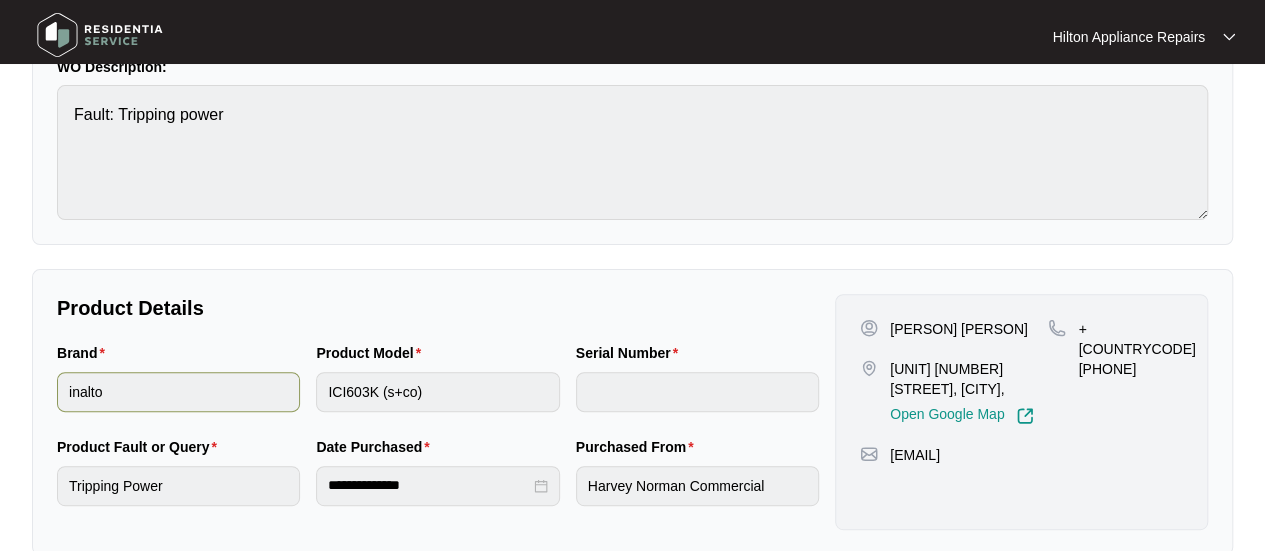 click on "Brand inalto Product Model ICI603K (s+co) Serial Number" at bounding box center [438, 389] 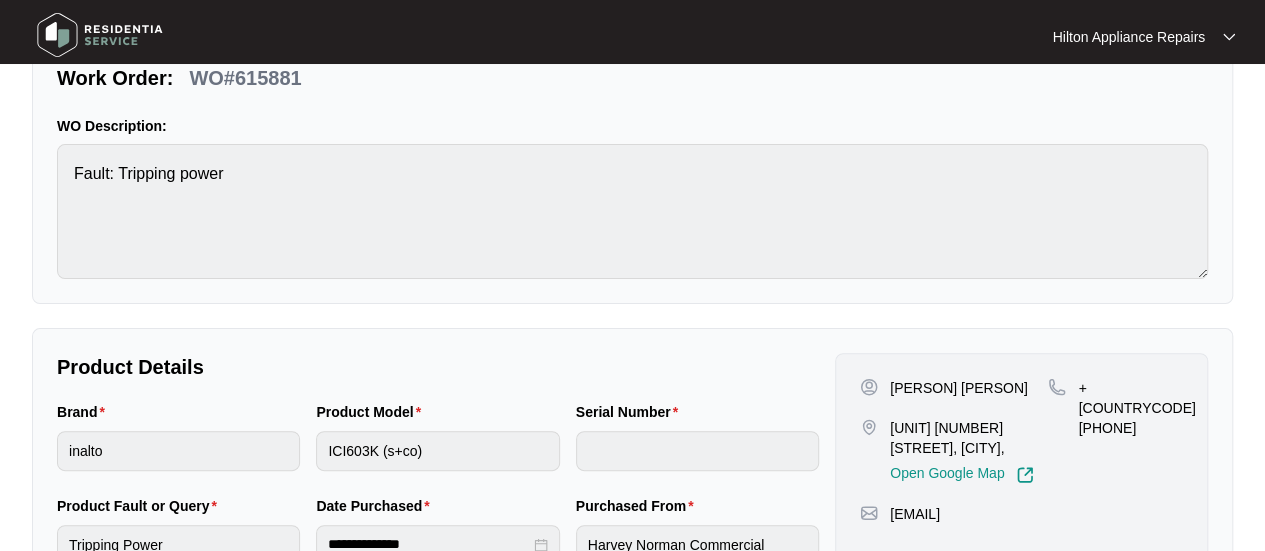 scroll, scrollTop: 300, scrollLeft: 0, axis: vertical 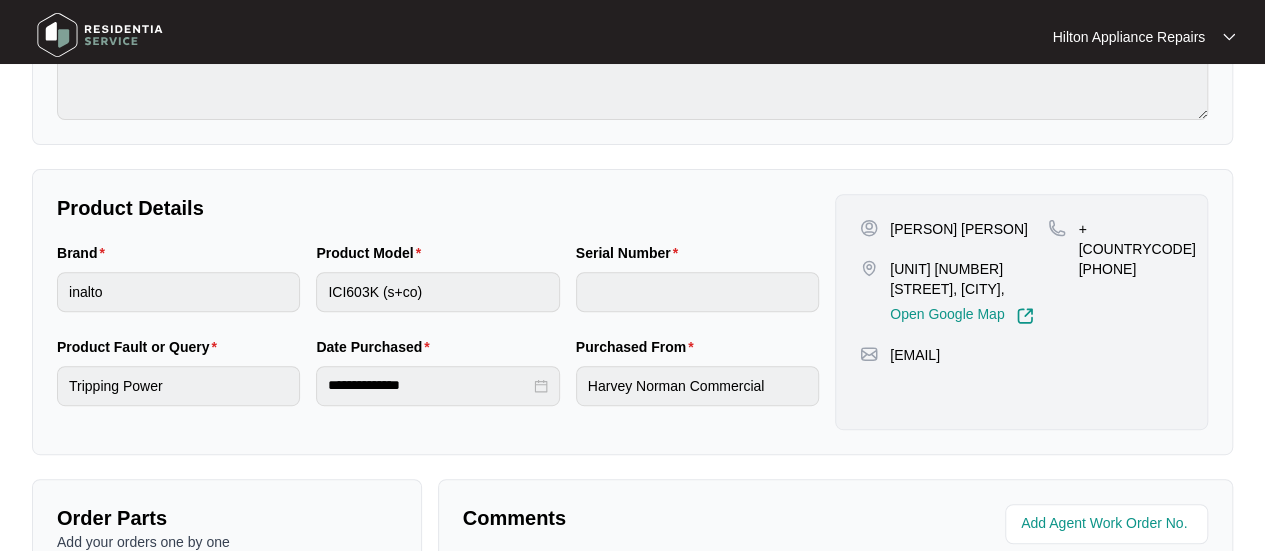 drag, startPoint x: 986, startPoint y: 287, endPoint x: 875, endPoint y: 263, distance: 113.56496 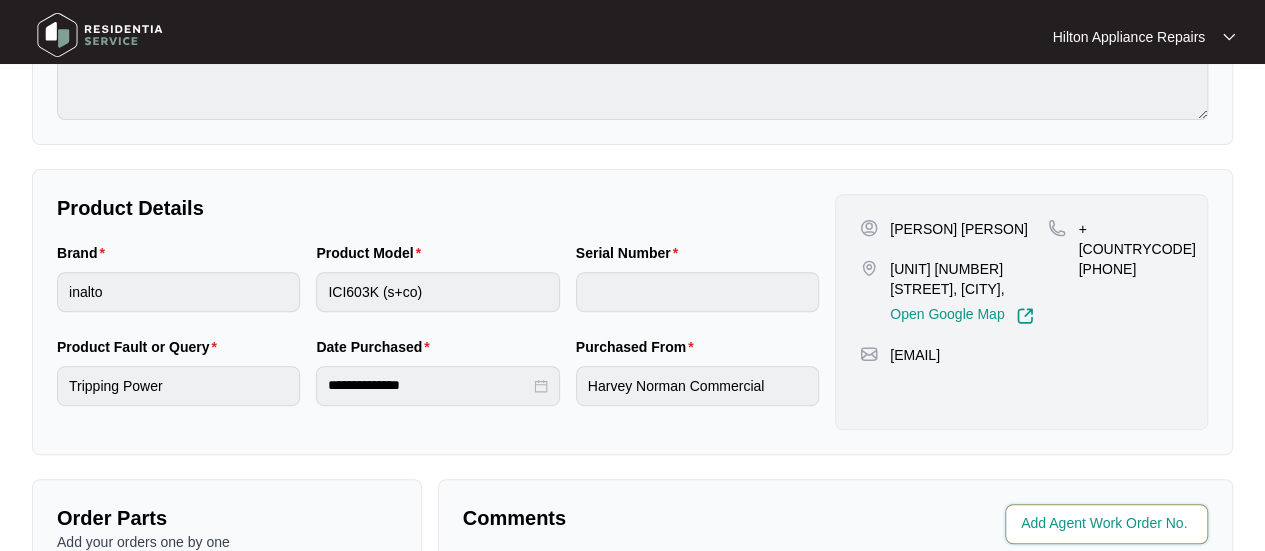 click at bounding box center [1108, 524] 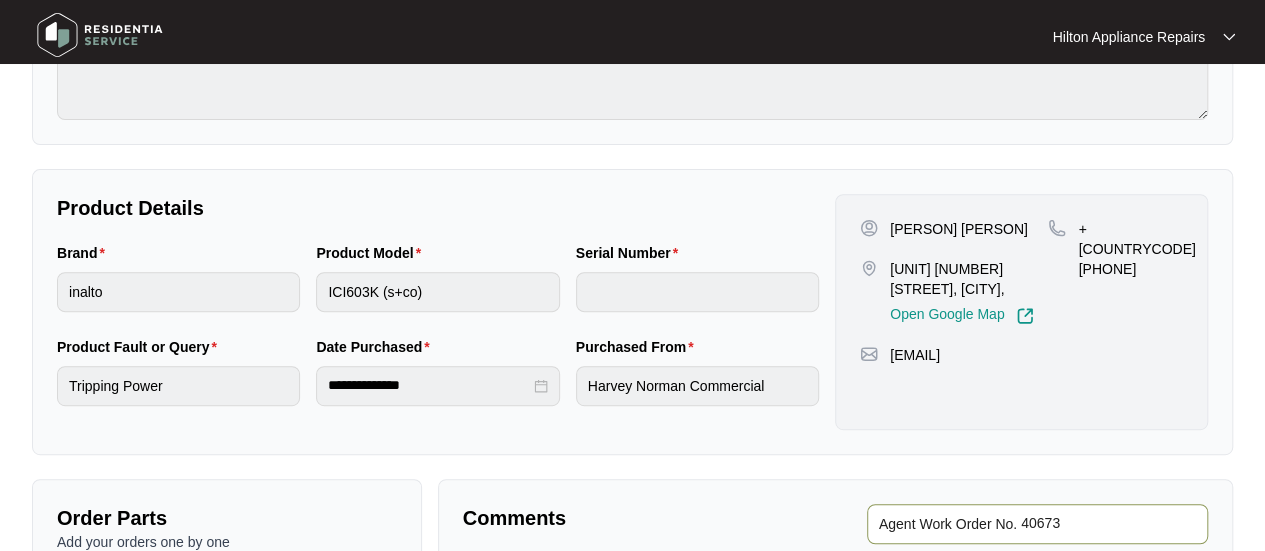 type on "40673" 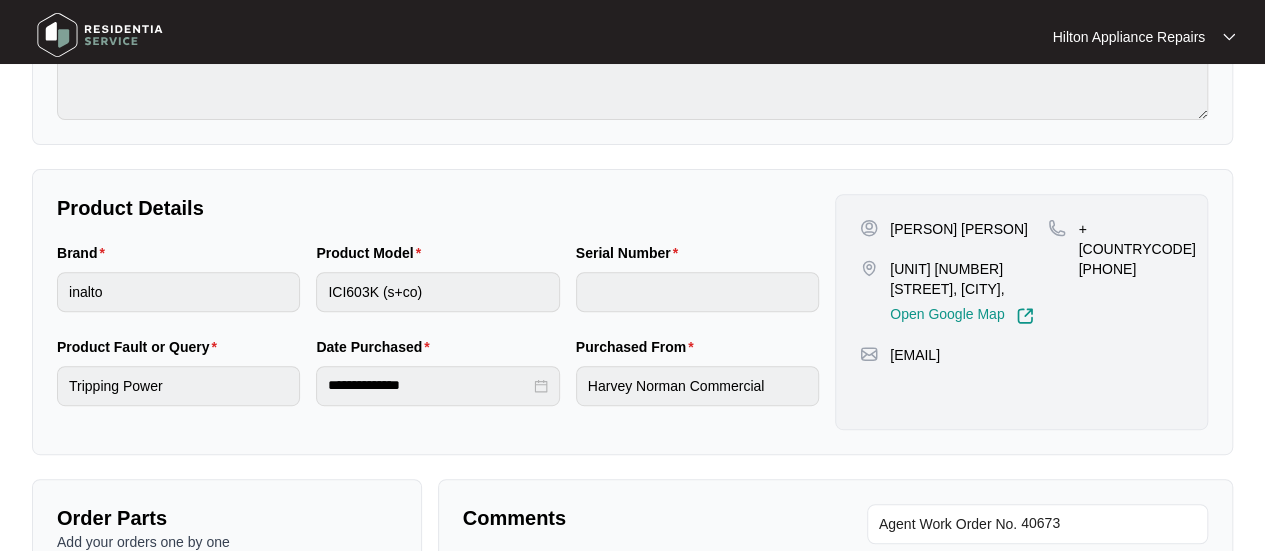 click on "Comments Agent Work Order No. Zendesk Admin [DATE] at [TIME] Hi Team, Please see attached documentation for 615881 If you need any further assistance, please do not hesitate to reach out. We are happy to help in any way we can. Best Regards, [PERSON] [PHONE] Option 1 - Support Option 2 - Spare Parts ICI603K Product Card... ( 60.30 kb ) ICI603K Residentia E... ( 676.48 kb ) ICI603K User Manual.... ( 469.82 kb ) Send Any work exceeding $300 will need to be quoted and requires approval, please email quote to workorders@residentiagroup.com.au" at bounding box center [835, 746] 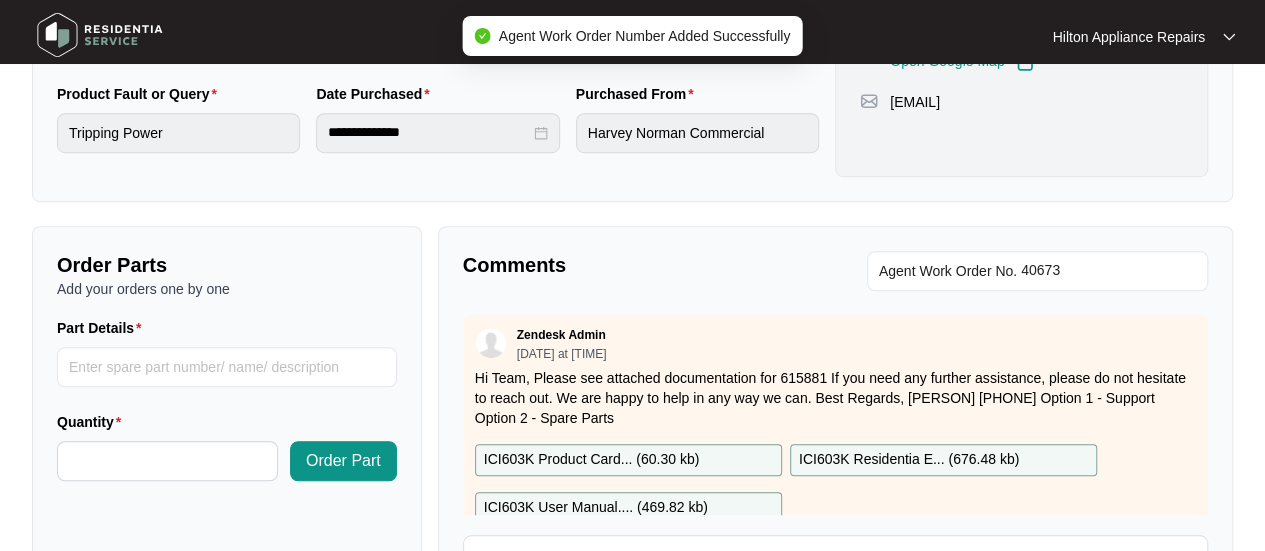 scroll, scrollTop: 791, scrollLeft: 0, axis: vertical 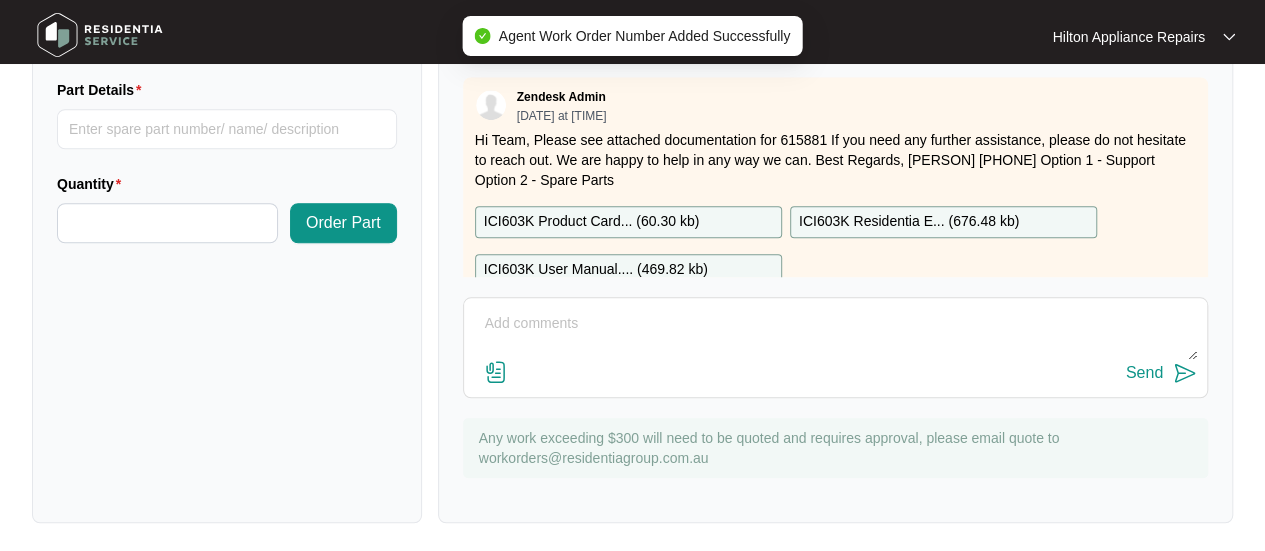 click at bounding box center (835, 334) 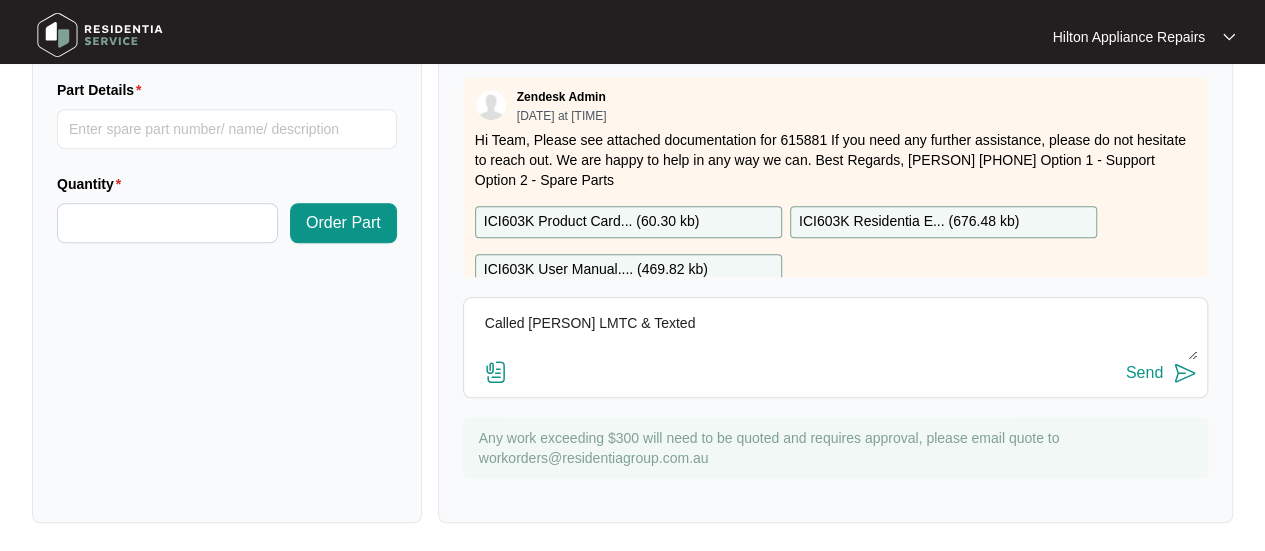 paste on "Beginning of text message conversation
Today, 18 Jul at 17:13
Hi [PERSON],
We have attempted to make contact to schedule your appliance repair works.
Could you please return our call at your earliest convenience on [PHONE], option 4.
Kind Regards
Hilton Appliance Repairs
M
[PERSON][TIME]" 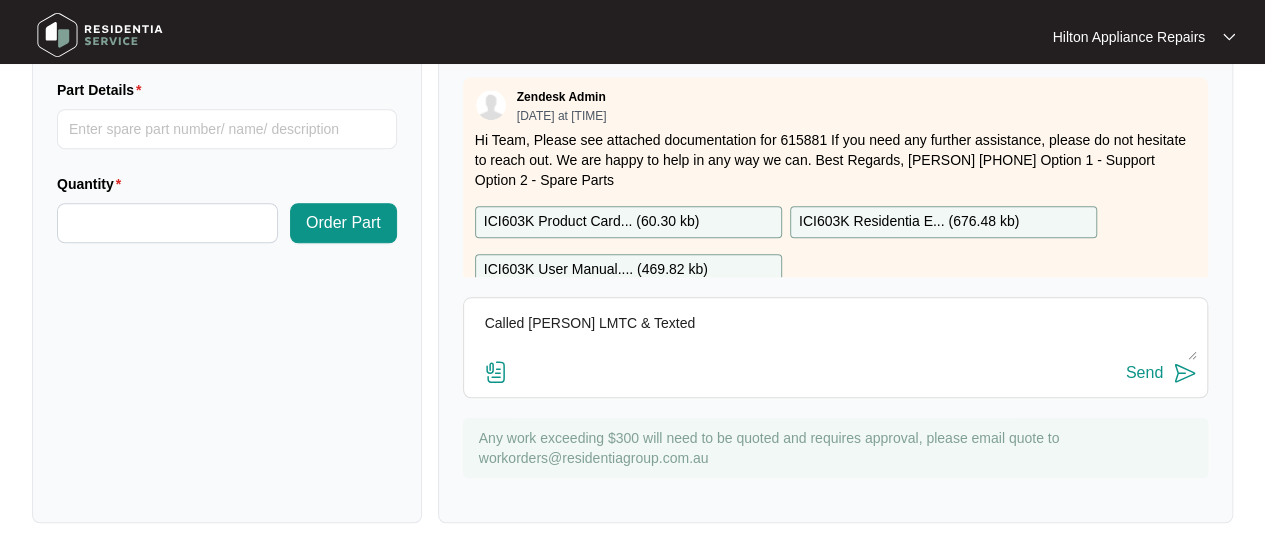 scroll, scrollTop: 278, scrollLeft: 0, axis: vertical 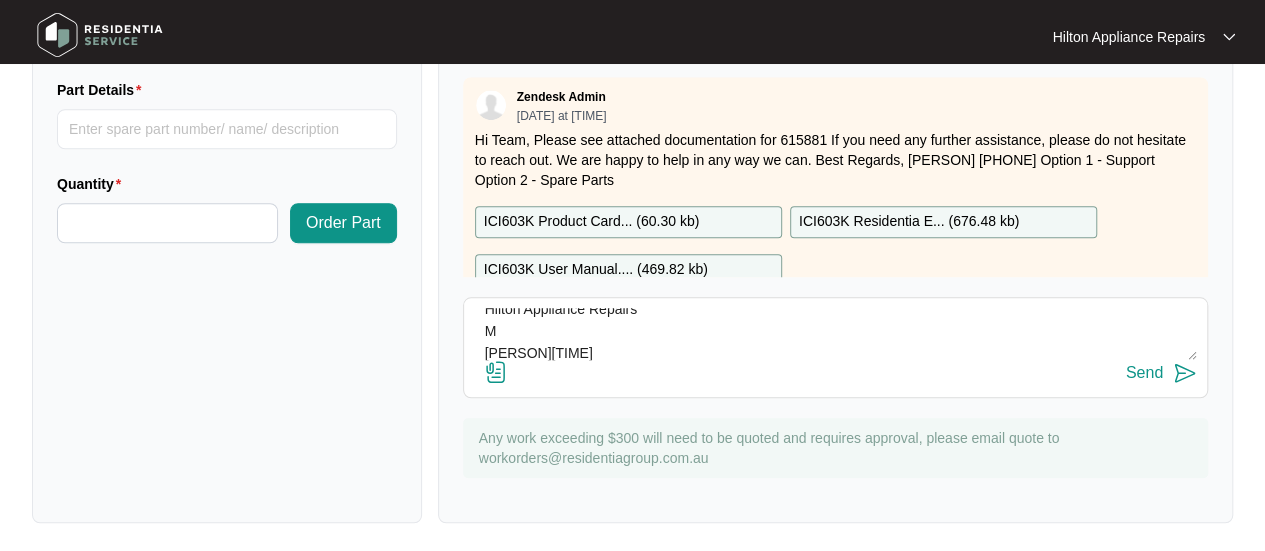 type on "Called [PERSON] LMTC & Texted
Beginning of text message conversation
Today, 18 Jul at 17:13
Hi [PERSON],
We have attempted to make contact to schedule your appliance repair works.
Could you please return our call at your earliest convenience on [PHONE], option 4.
Kind Regards
Hilton Appliance Repairs
M
[PERSON][TIME]" 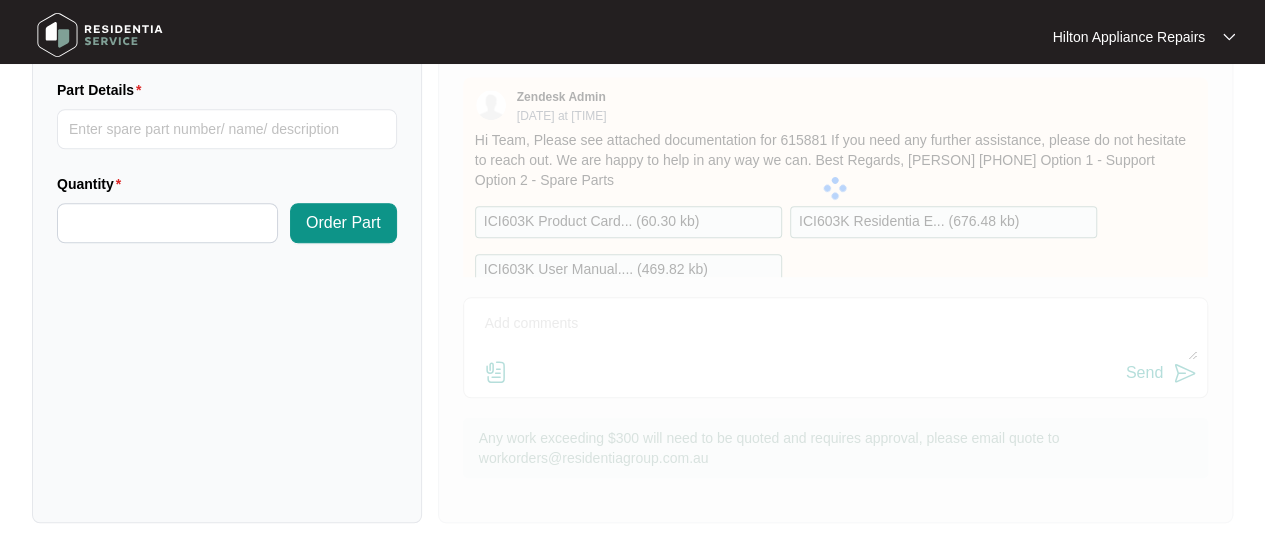 scroll, scrollTop: 0, scrollLeft: 0, axis: both 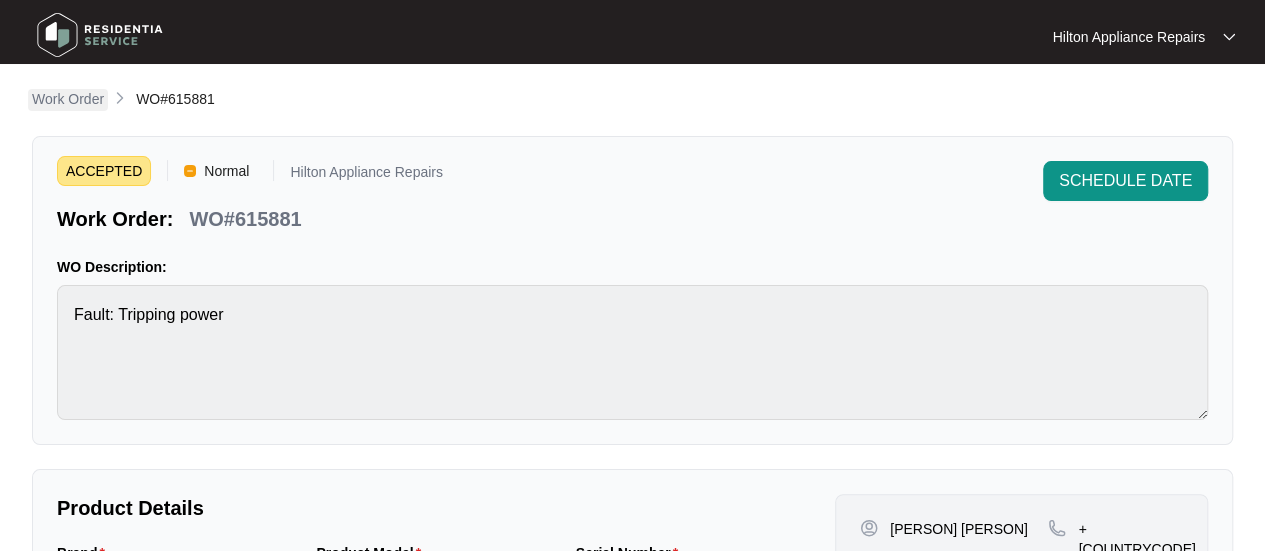 click on "Work Order" at bounding box center (68, 99) 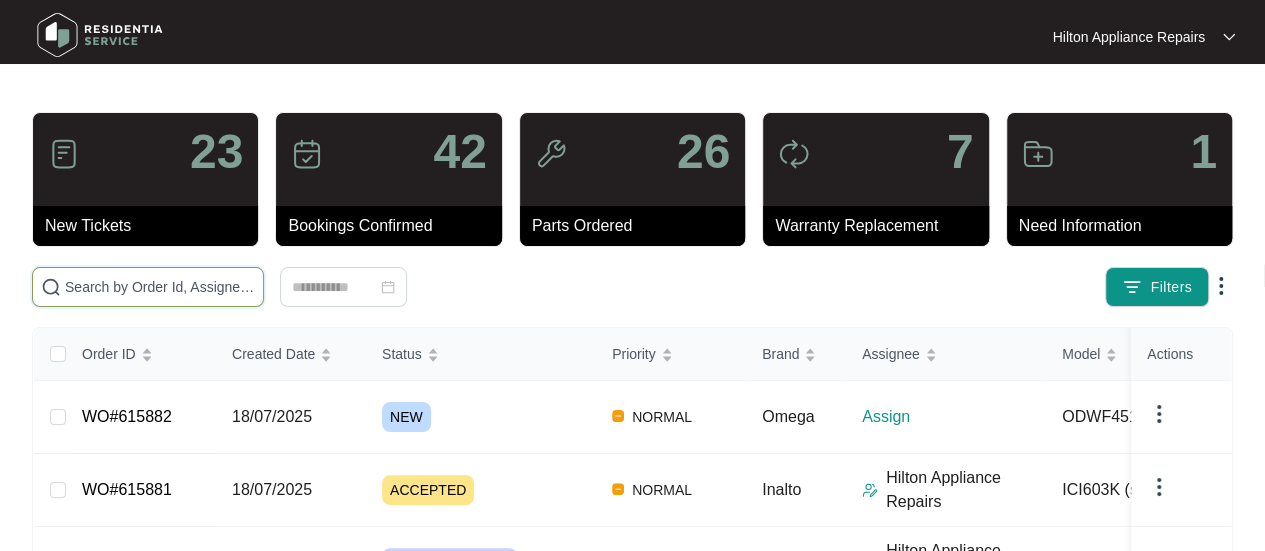 click at bounding box center (160, 287) 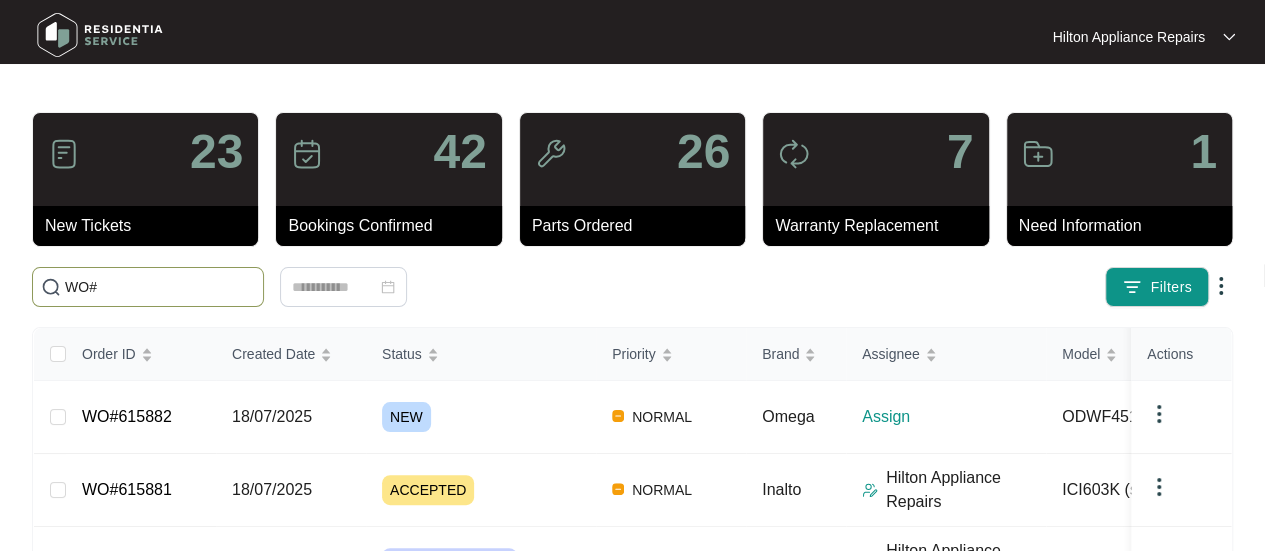 paste on "615882" 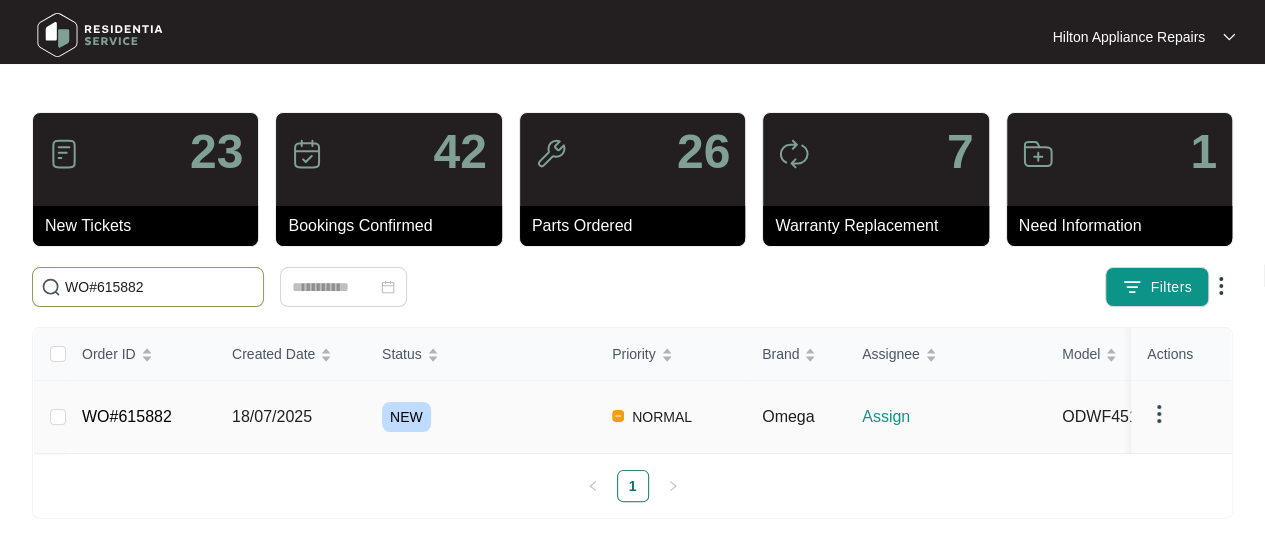 type on "WO#615882" 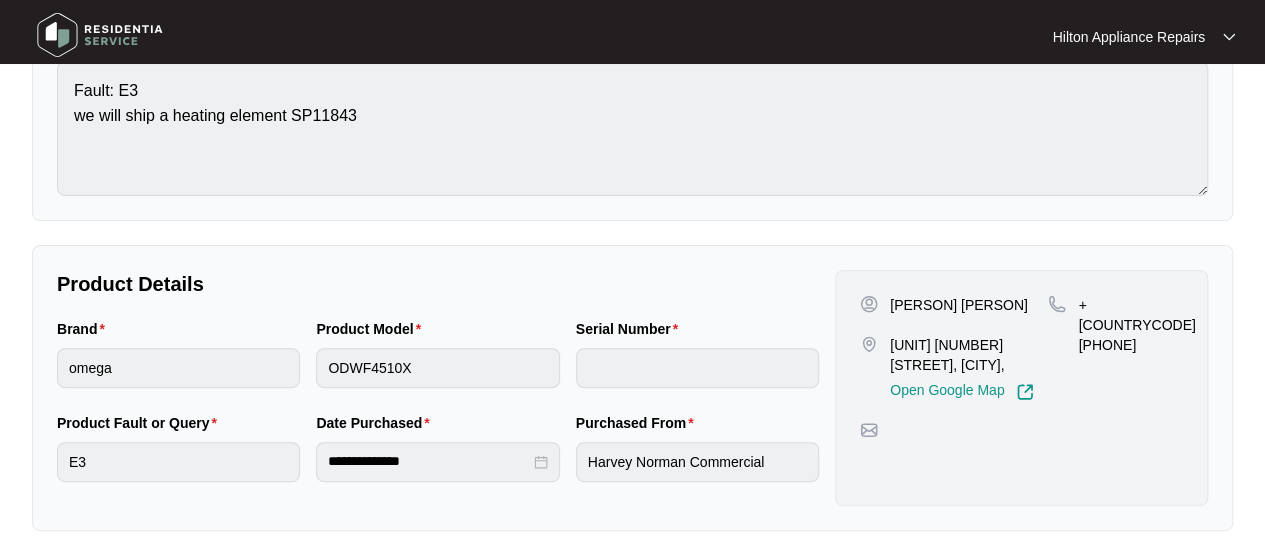 scroll, scrollTop: 233, scrollLeft: 0, axis: vertical 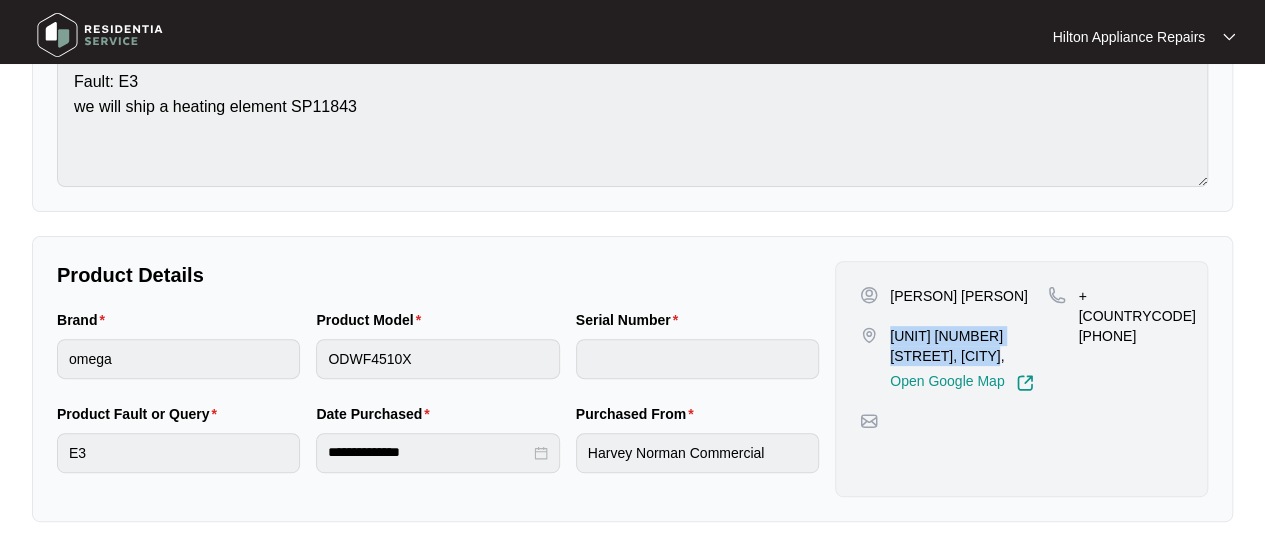 drag, startPoint x: 950, startPoint y: 353, endPoint x: 883, endPoint y: 337, distance: 68.88396 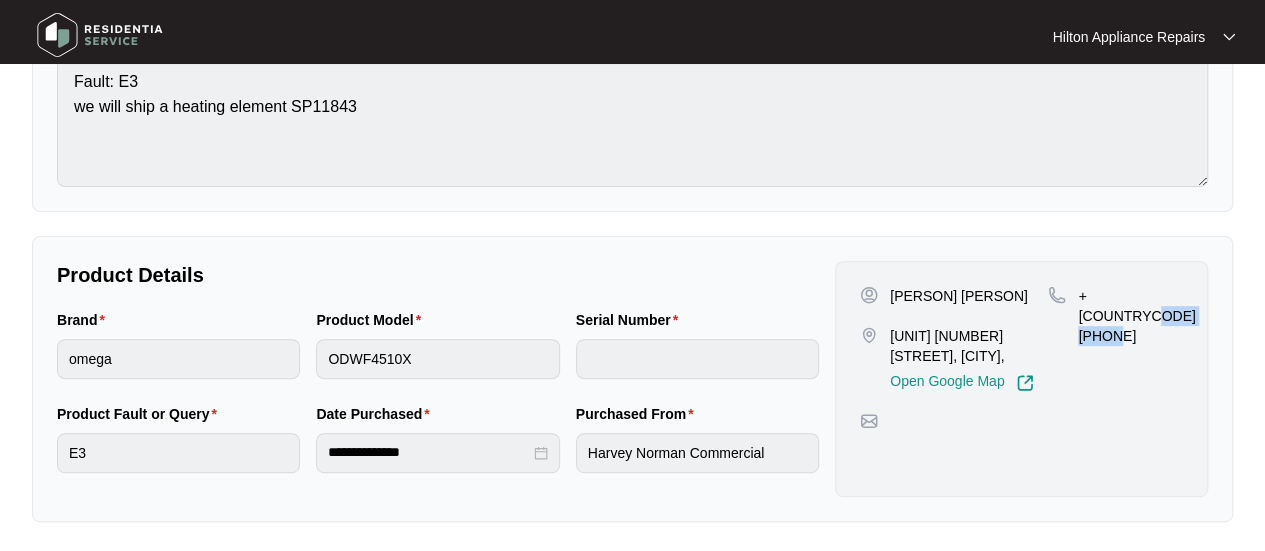 drag, startPoint x: 1172, startPoint y: 299, endPoint x: 1105, endPoint y: 293, distance: 67.26812 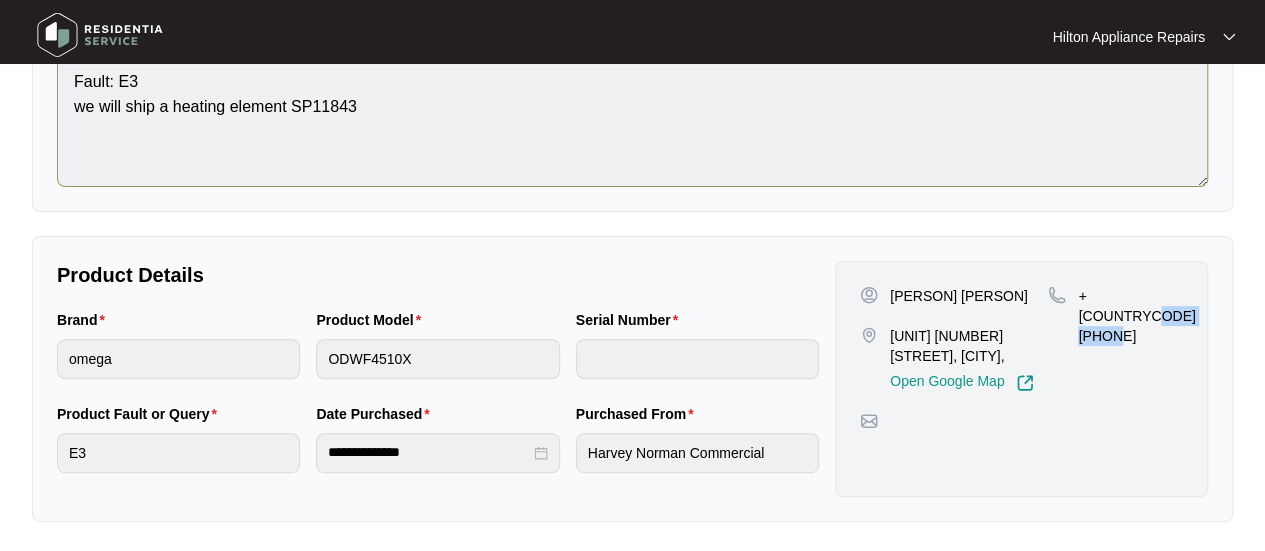 copy on "401470797" 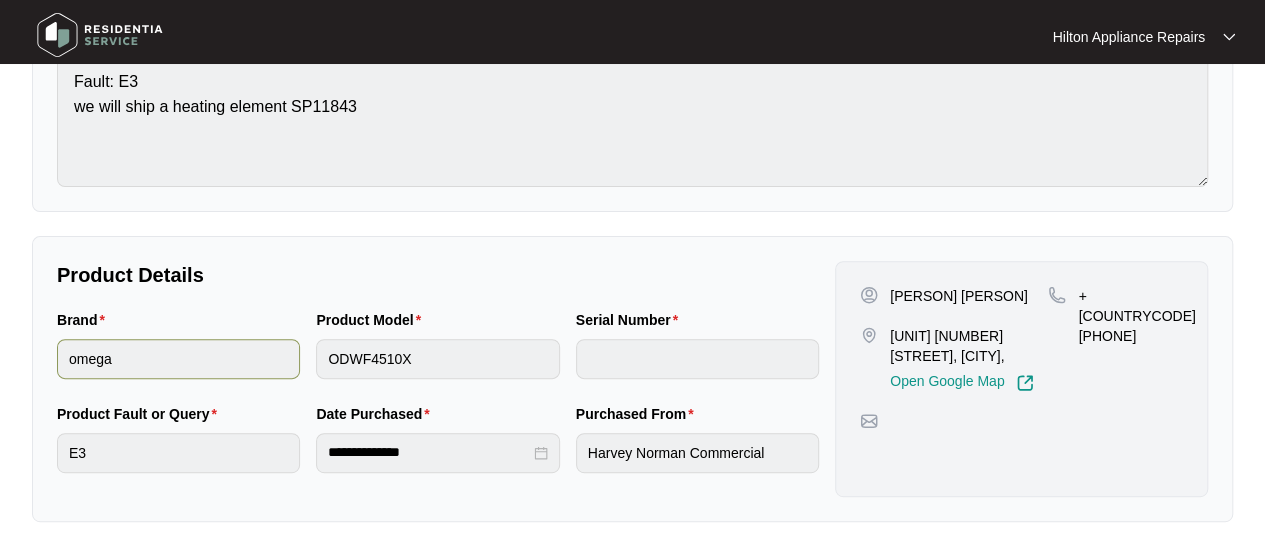 click on "Brand omega Product Model ODWF4510X Serial Number" at bounding box center (438, 356) 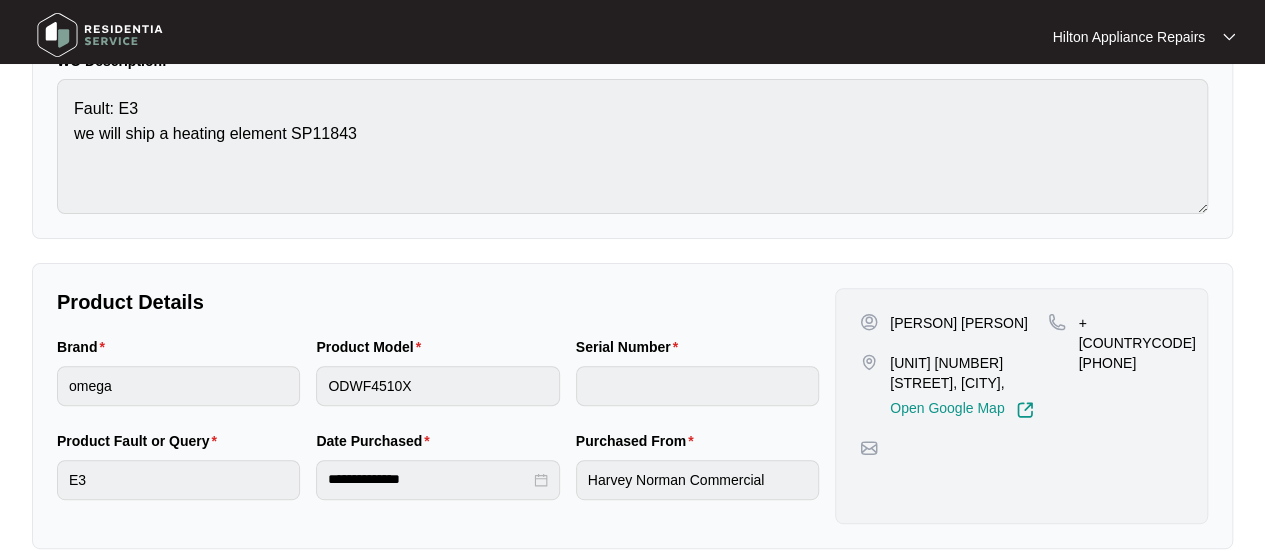 scroll, scrollTop: 0, scrollLeft: 0, axis: both 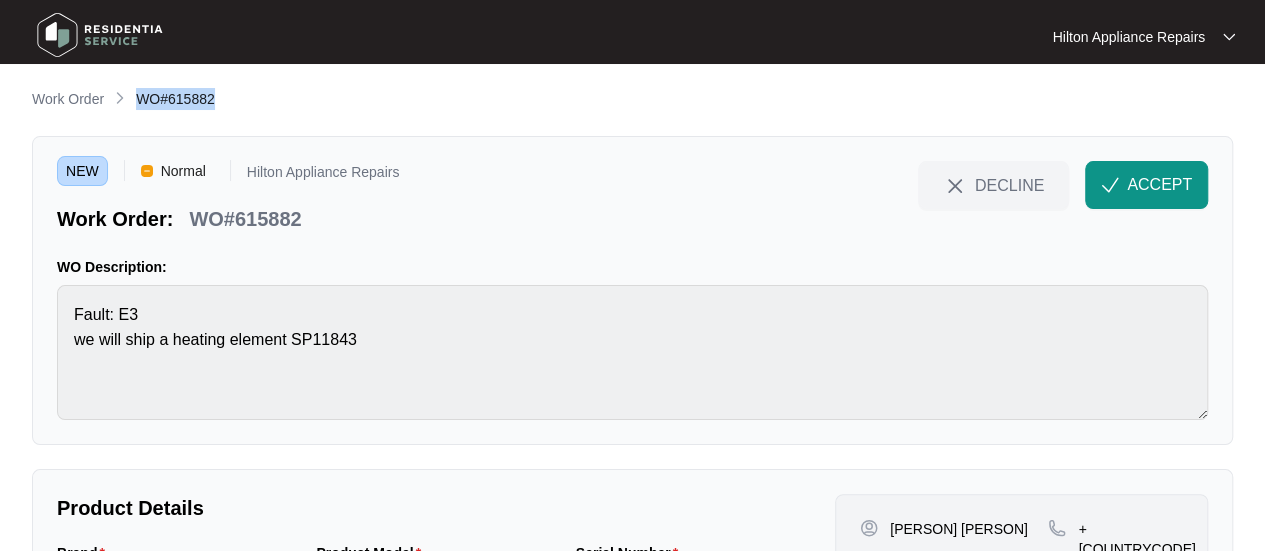 drag, startPoint x: 187, startPoint y: 102, endPoint x: 139, endPoint y: 100, distance: 48.04165 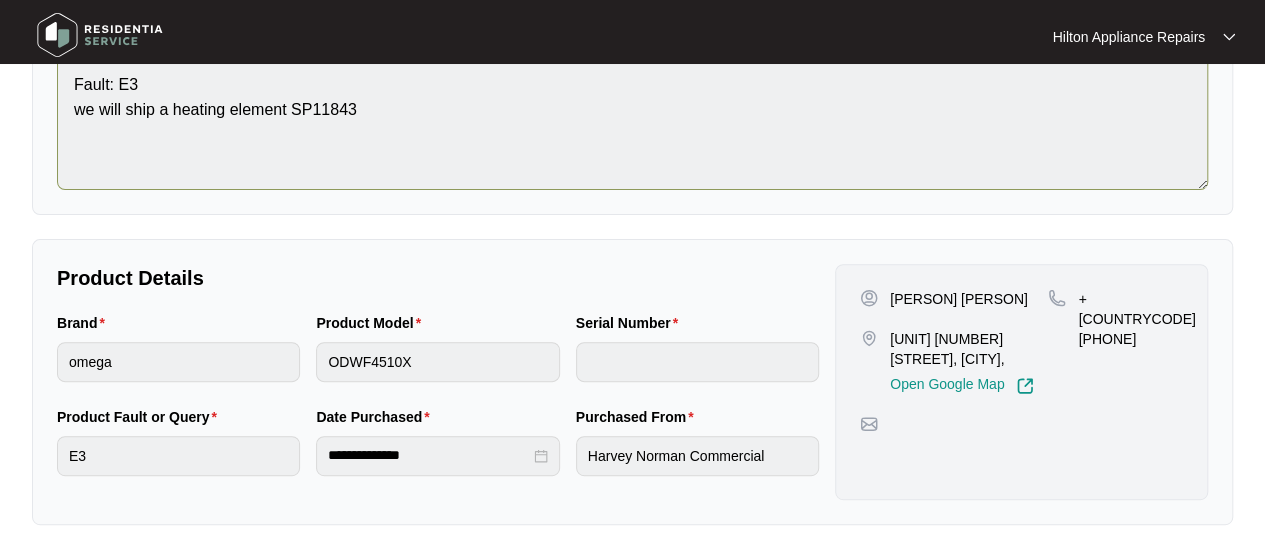 scroll, scrollTop: 233, scrollLeft: 0, axis: vertical 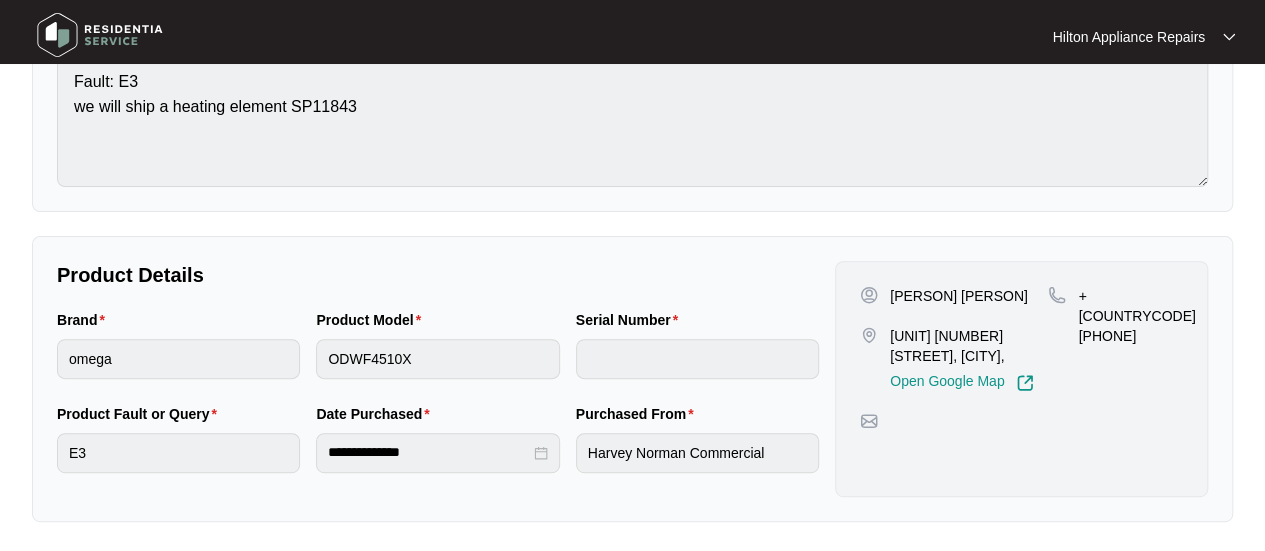click on "Brand omega Product Model ODWF4510X Serial Number" at bounding box center [438, 356] 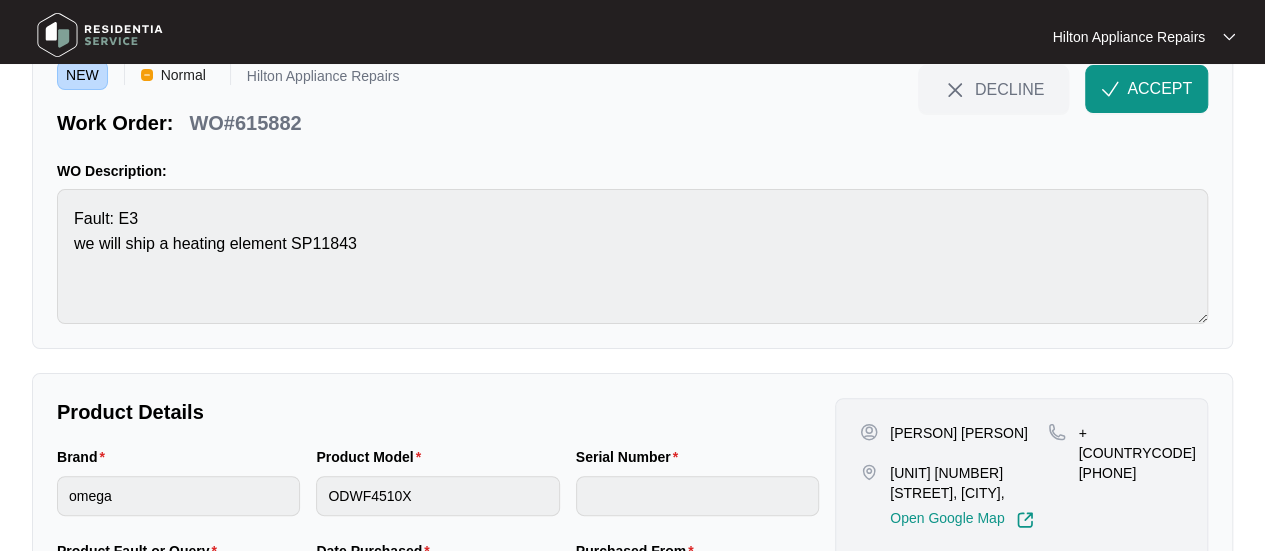 scroll, scrollTop: 0, scrollLeft: 0, axis: both 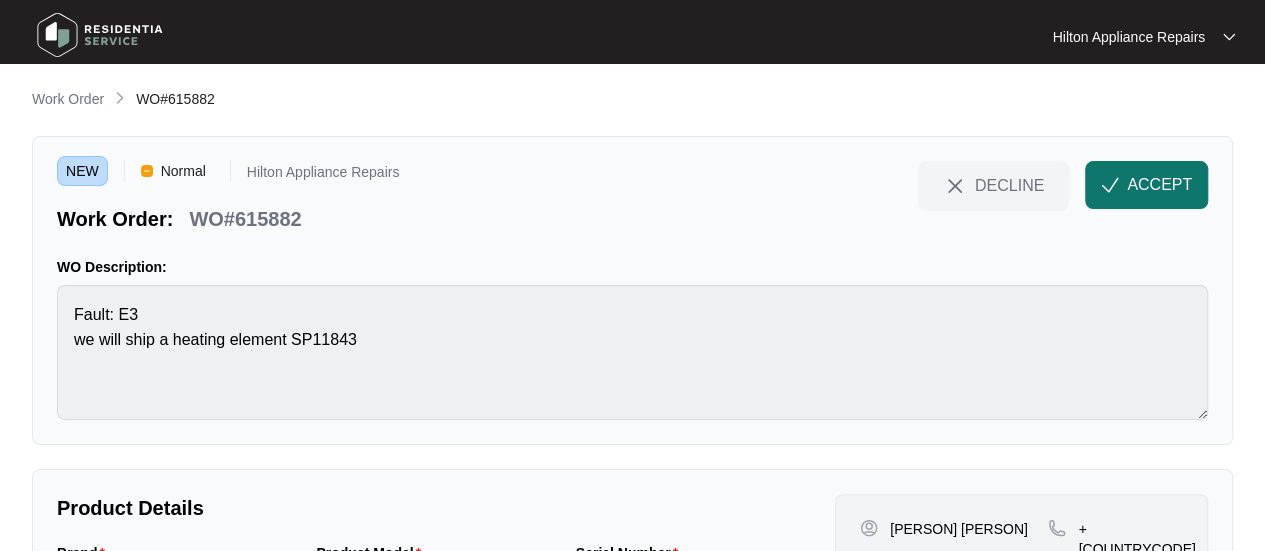 click on "ACCEPT" at bounding box center [1146, 185] 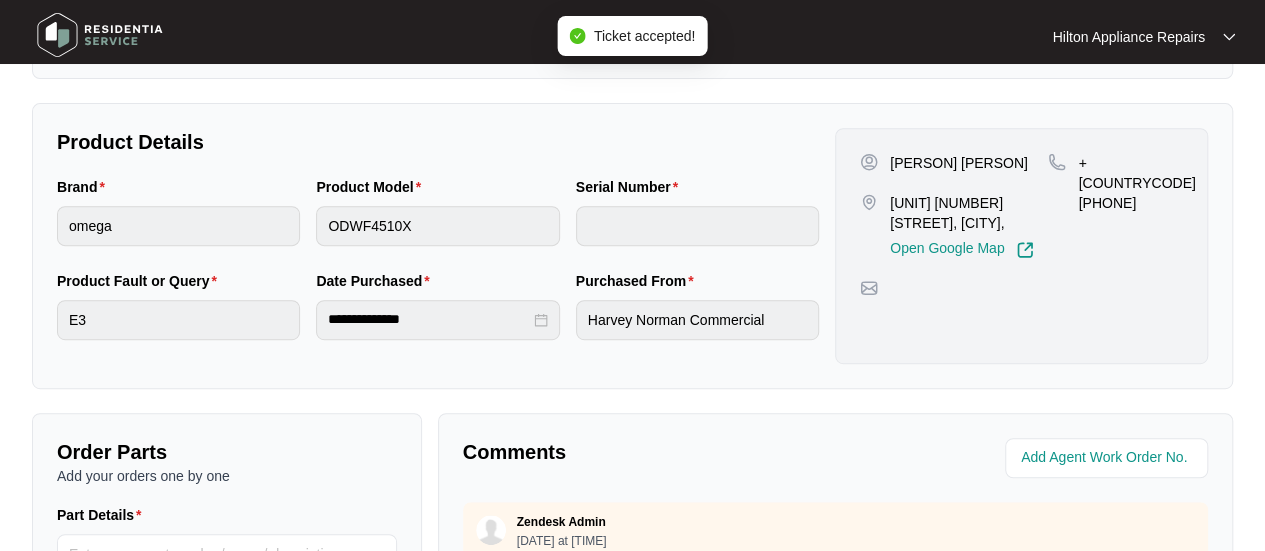 scroll, scrollTop: 500, scrollLeft: 0, axis: vertical 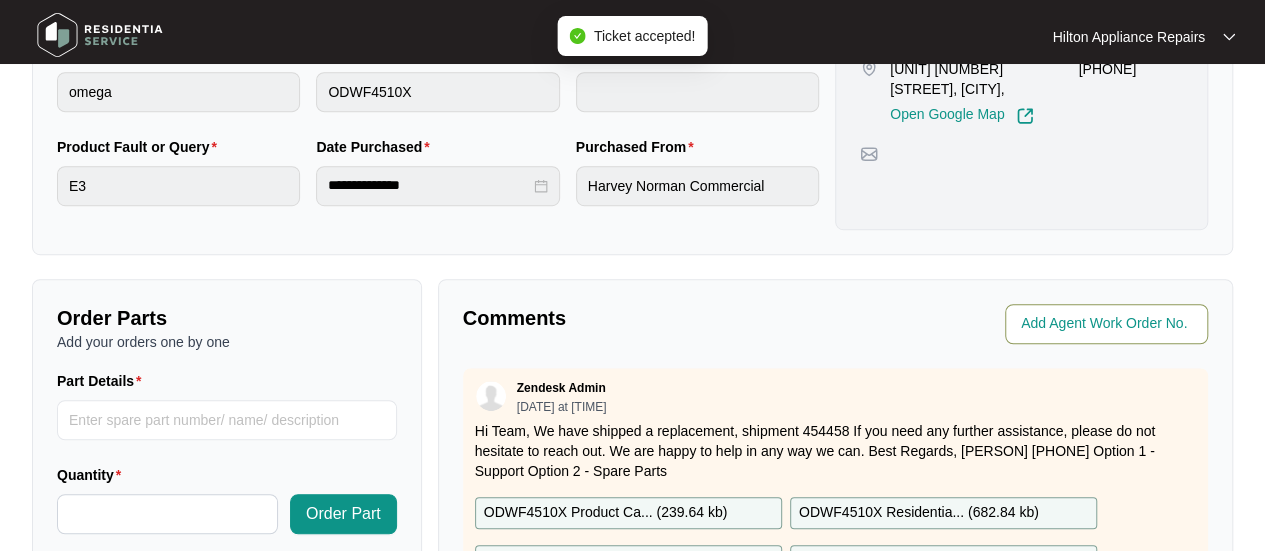 click at bounding box center [1108, 324] 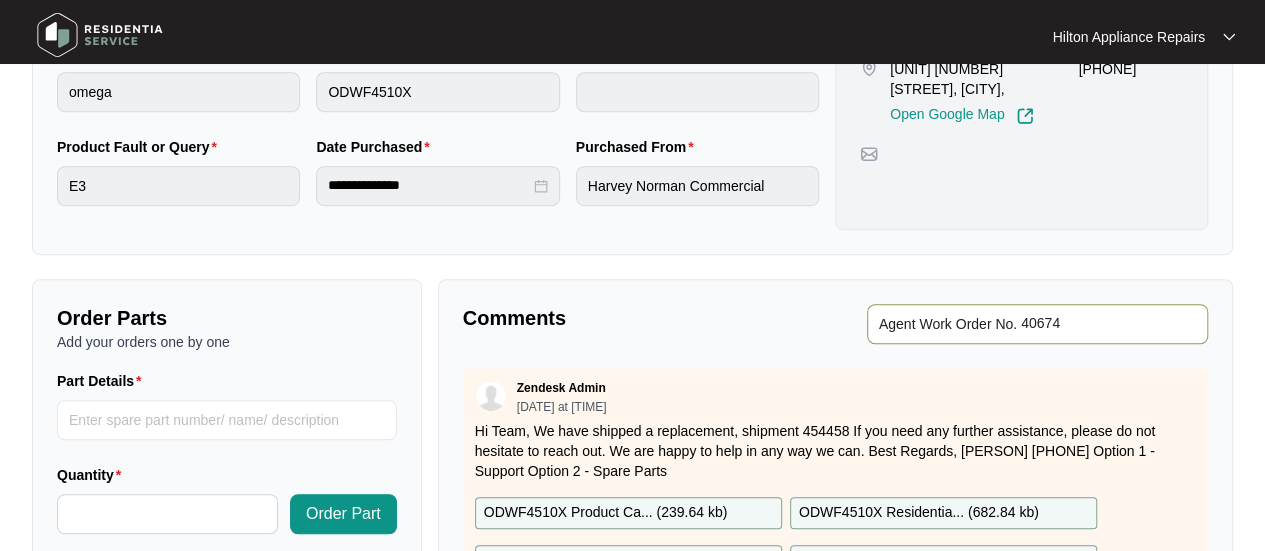 type on "40674" 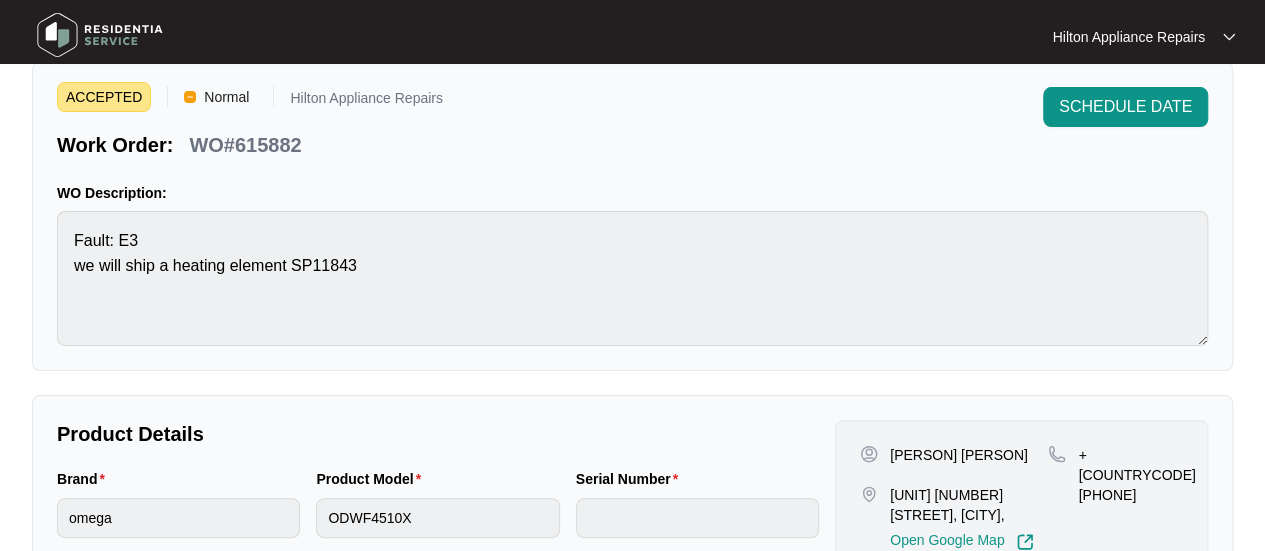 scroll, scrollTop: 0, scrollLeft: 0, axis: both 